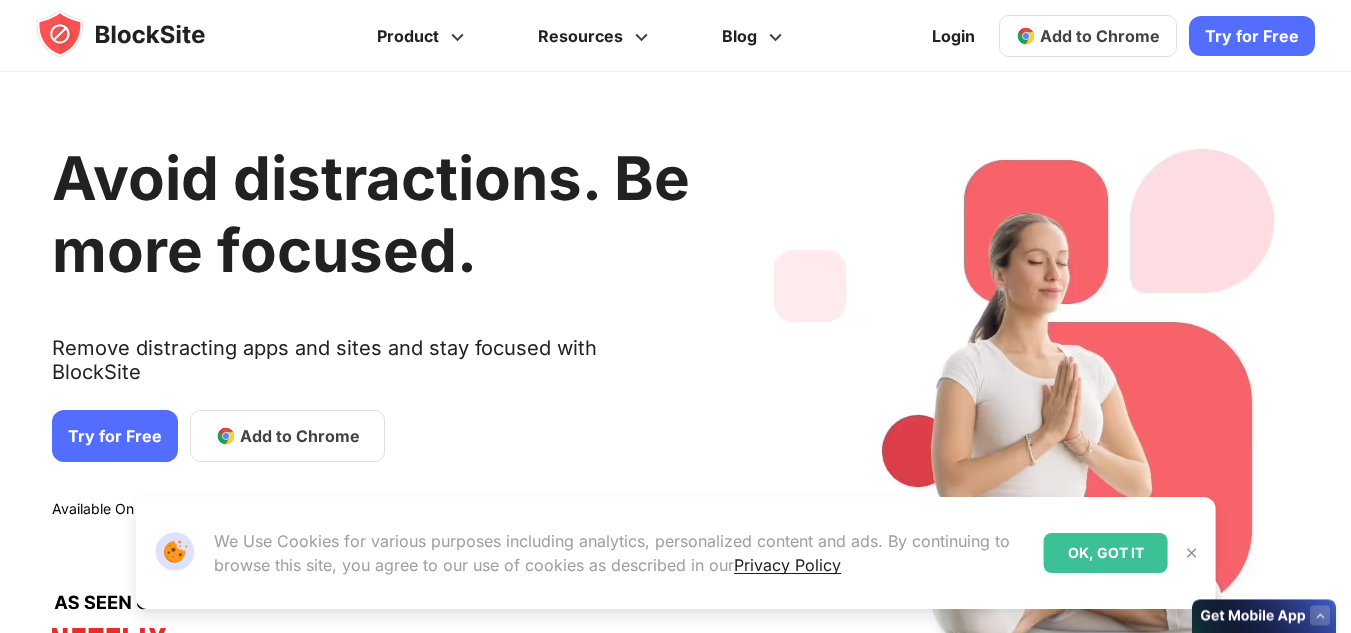scroll, scrollTop: 0, scrollLeft: 0, axis: both 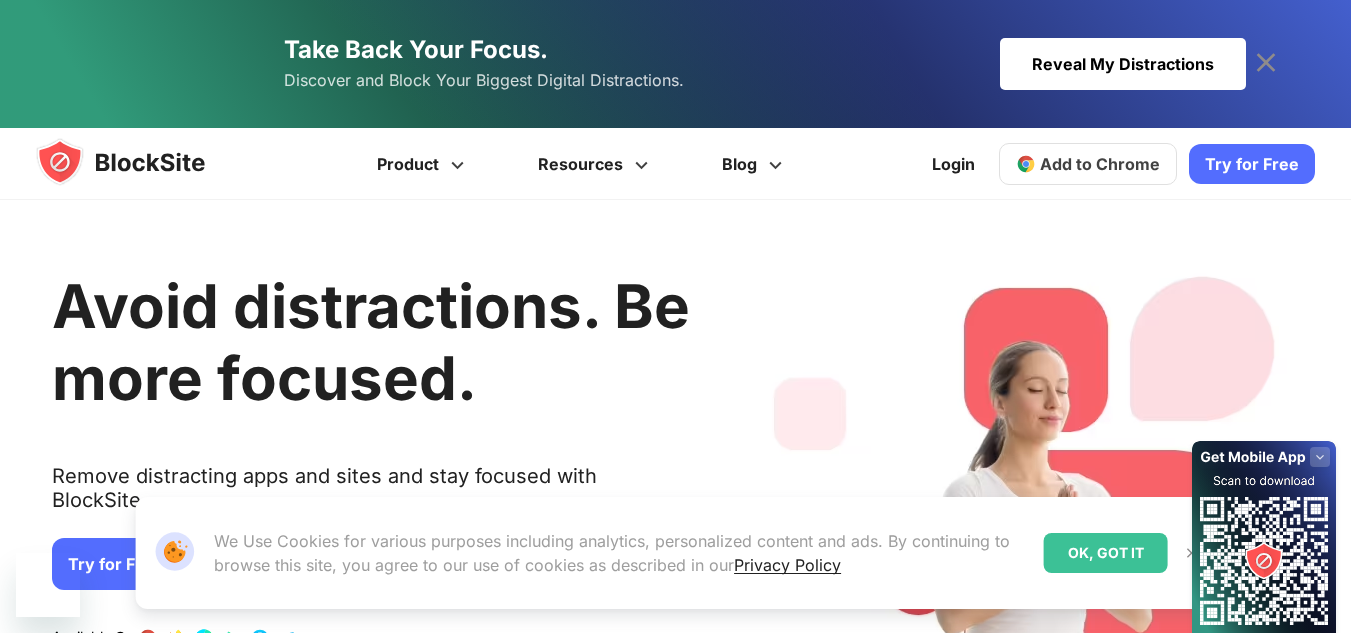 click on "Take Back Your Focus.
Discover and Block Your Biggest Digital Distractions.
Reveal My Distractions
Reveal My Distractions" at bounding box center (676, 64) 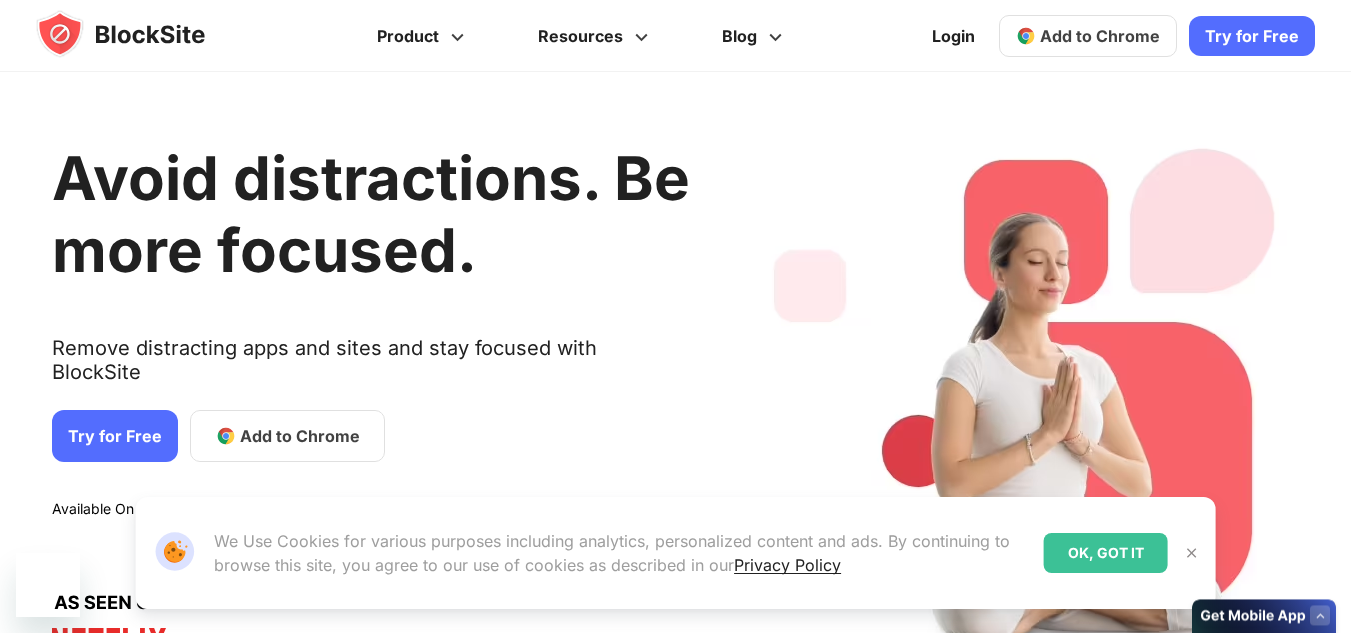 scroll, scrollTop: 0, scrollLeft: 0, axis: both 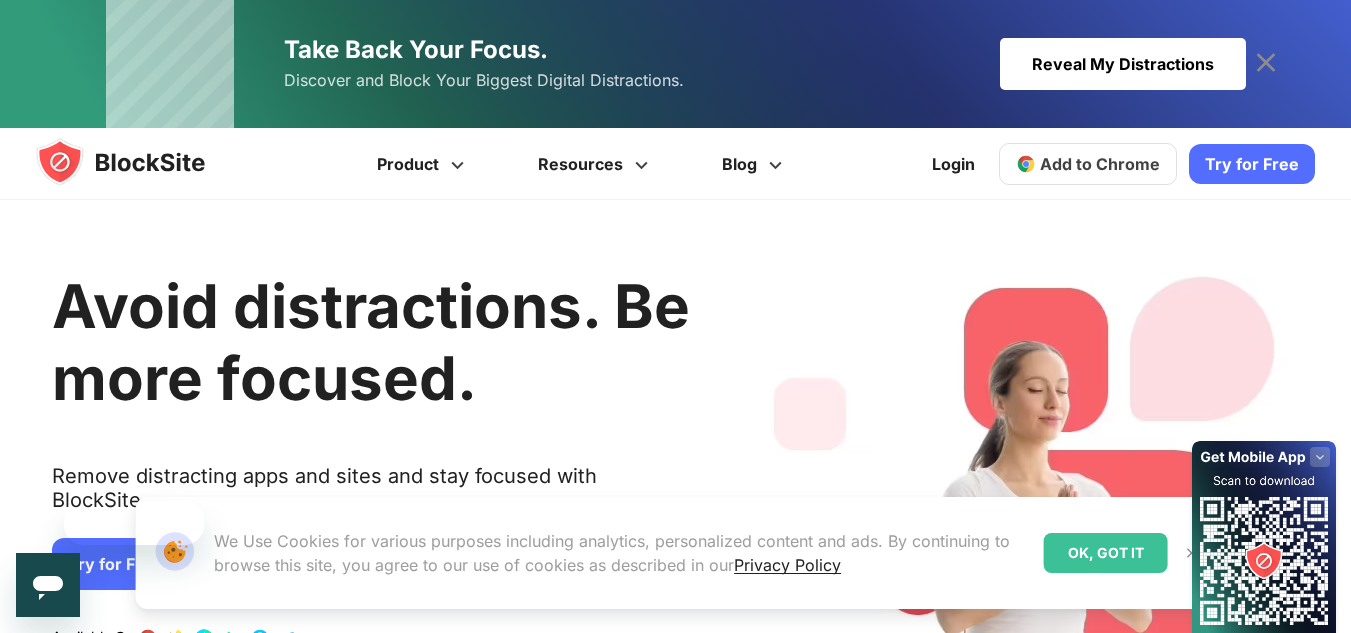 click on "Take Back Your Focus.
Discover and Block Your Biggest Digital Distractions.
Reveal My Distractions
Reveal My Distractions" at bounding box center [676, 64] 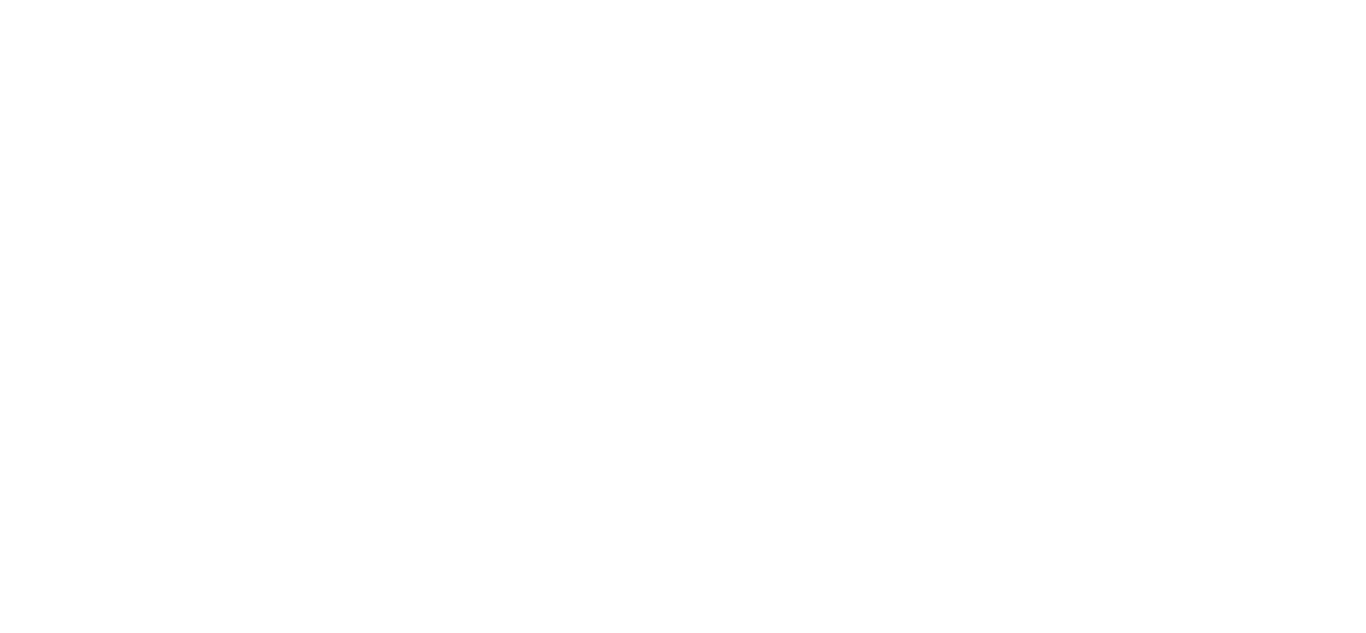 scroll, scrollTop: 0, scrollLeft: 0, axis: both 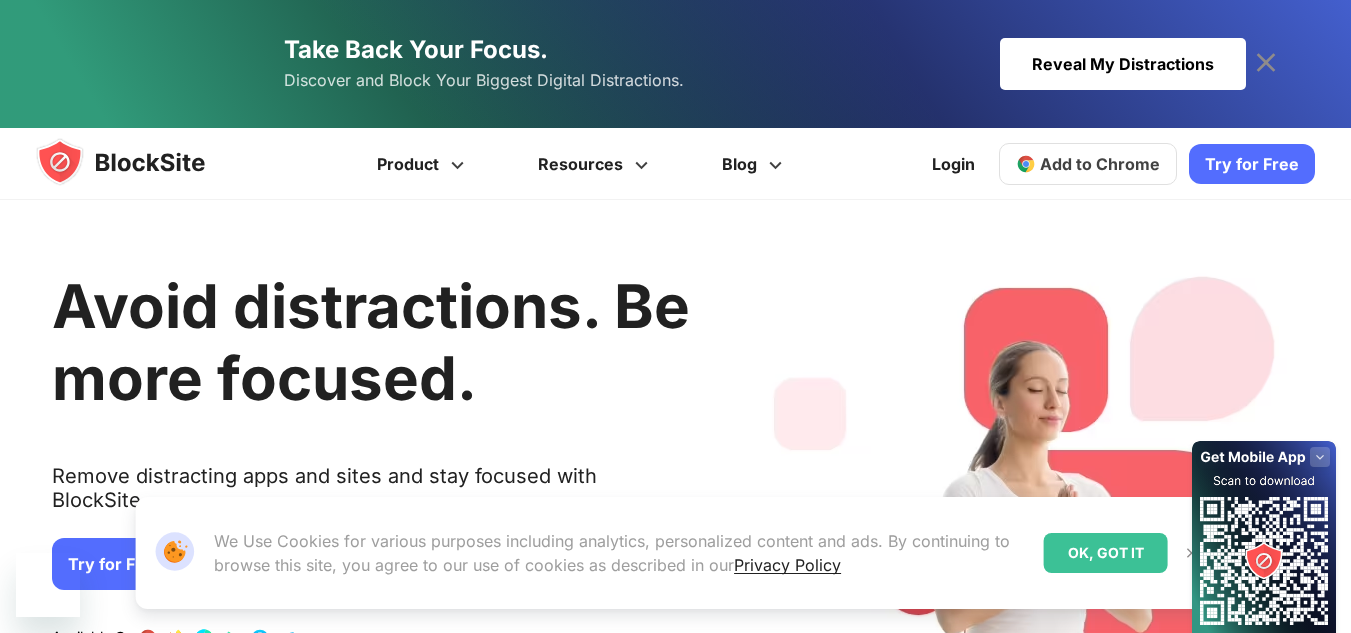 click on "Take Back Your Focus.
Discover and Block Your Biggest Digital Distractions.
Reveal My Distractions
Reveal My Distractions" at bounding box center (676, 64) 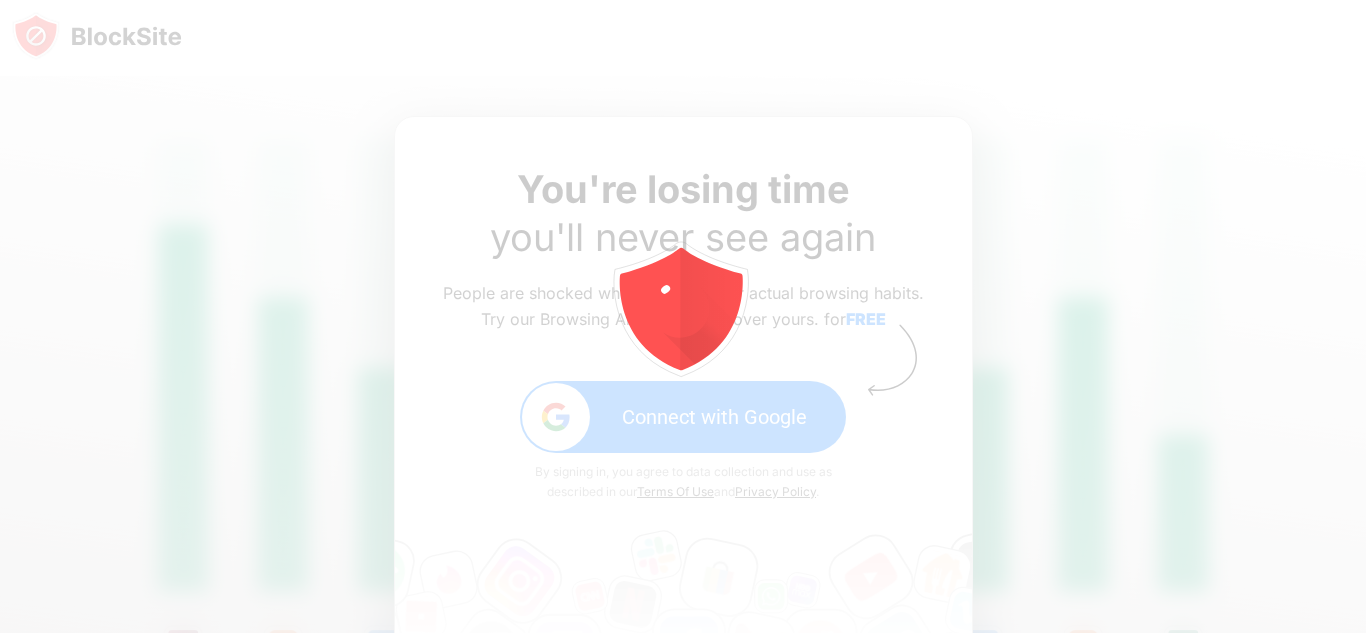 scroll, scrollTop: 0, scrollLeft: 0, axis: both 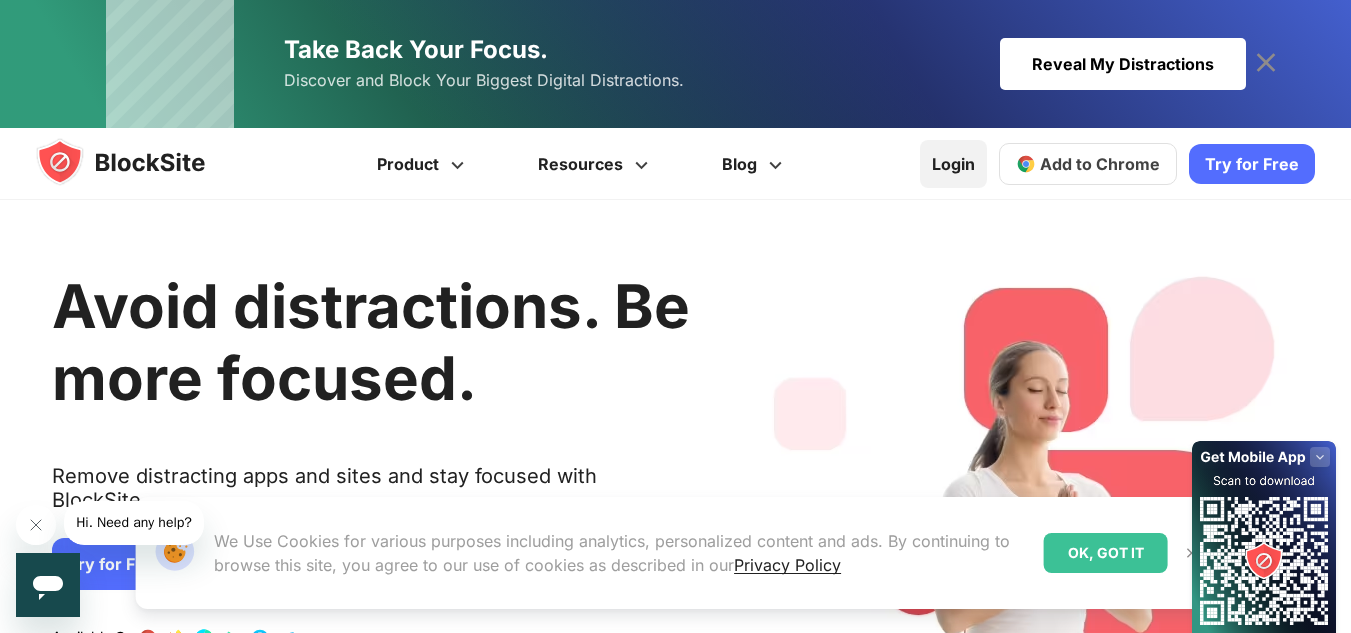 click on "Login" at bounding box center [953, 164] 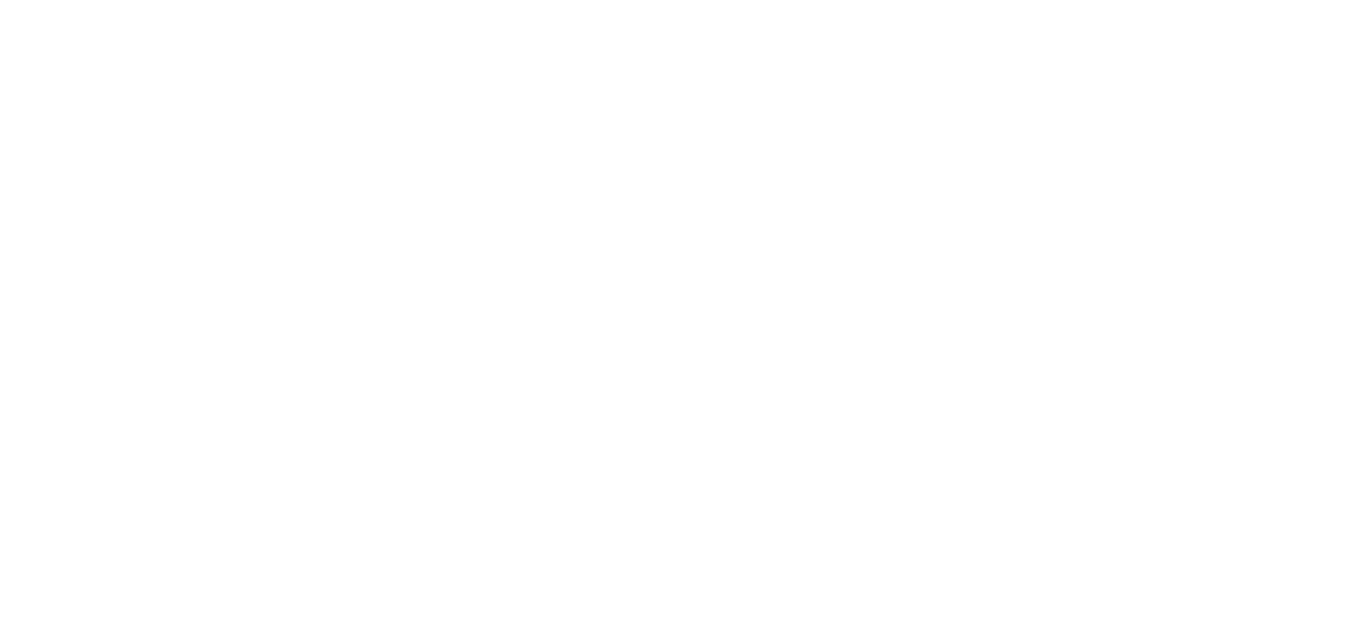 scroll, scrollTop: 0, scrollLeft: 0, axis: both 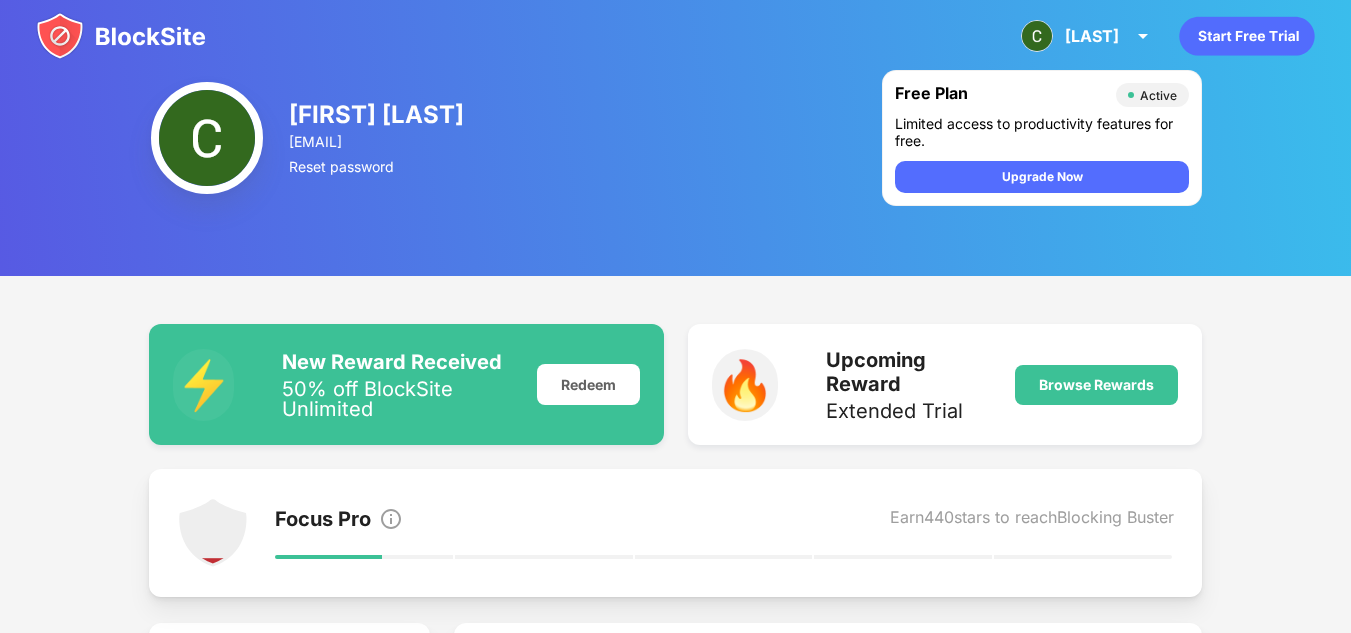 click at bounding box center (121, 36) 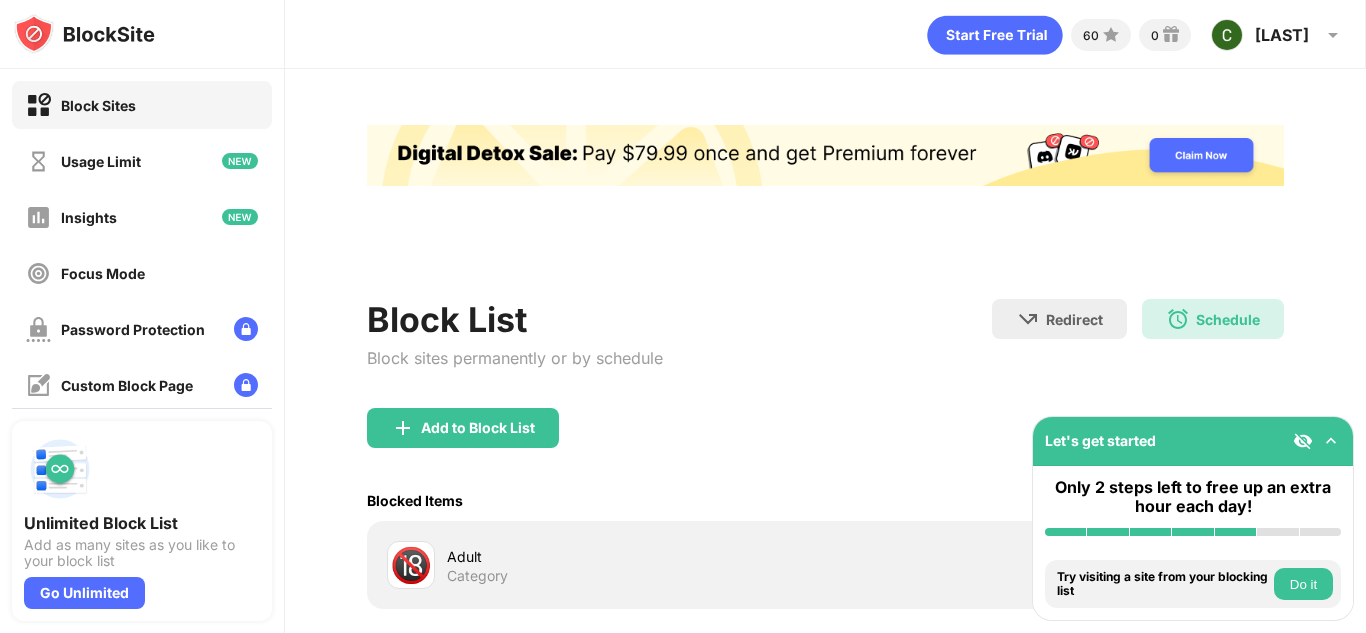 scroll, scrollTop: 0, scrollLeft: 0, axis: both 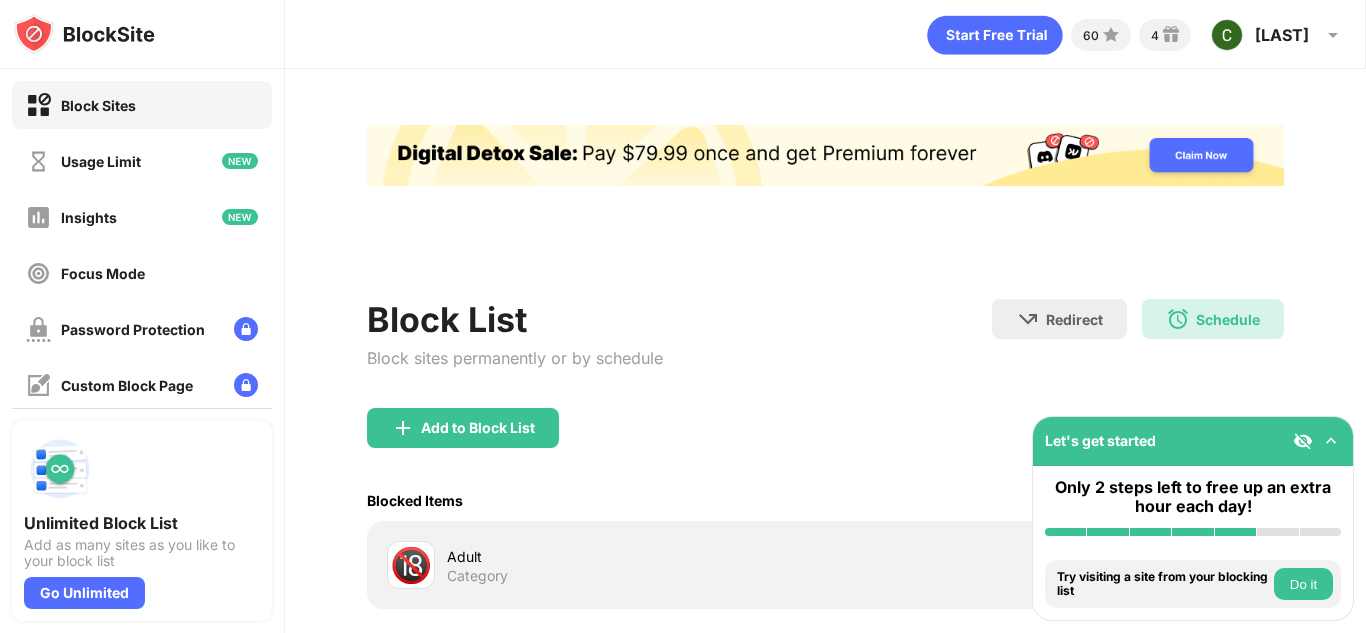 click on "Block List Block sites permanently or by schedule" at bounding box center (515, 353) 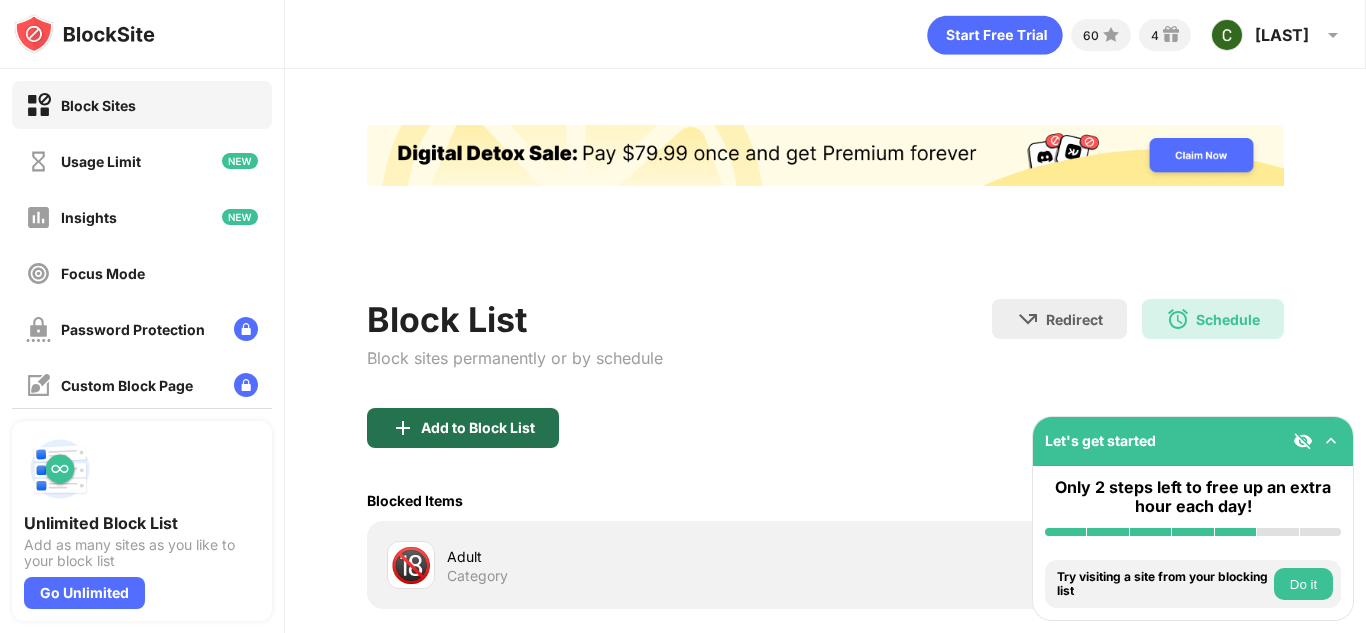 click on "Add to Block List" at bounding box center [478, 428] 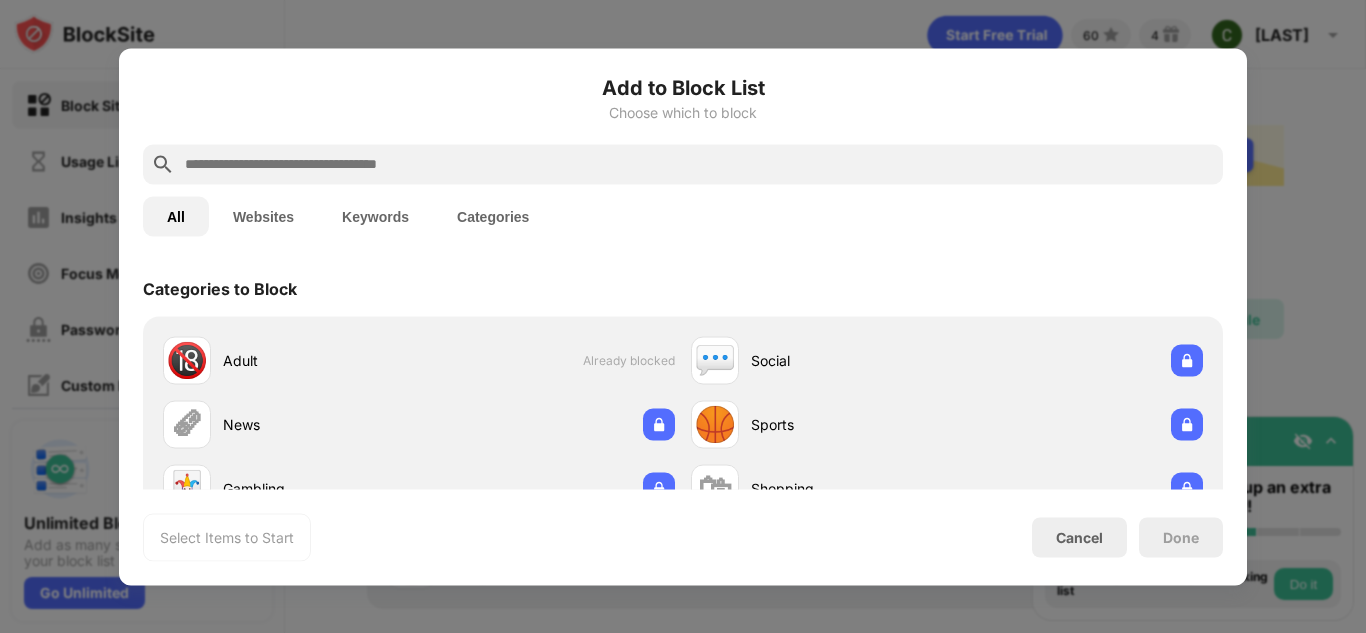 click at bounding box center [699, 164] 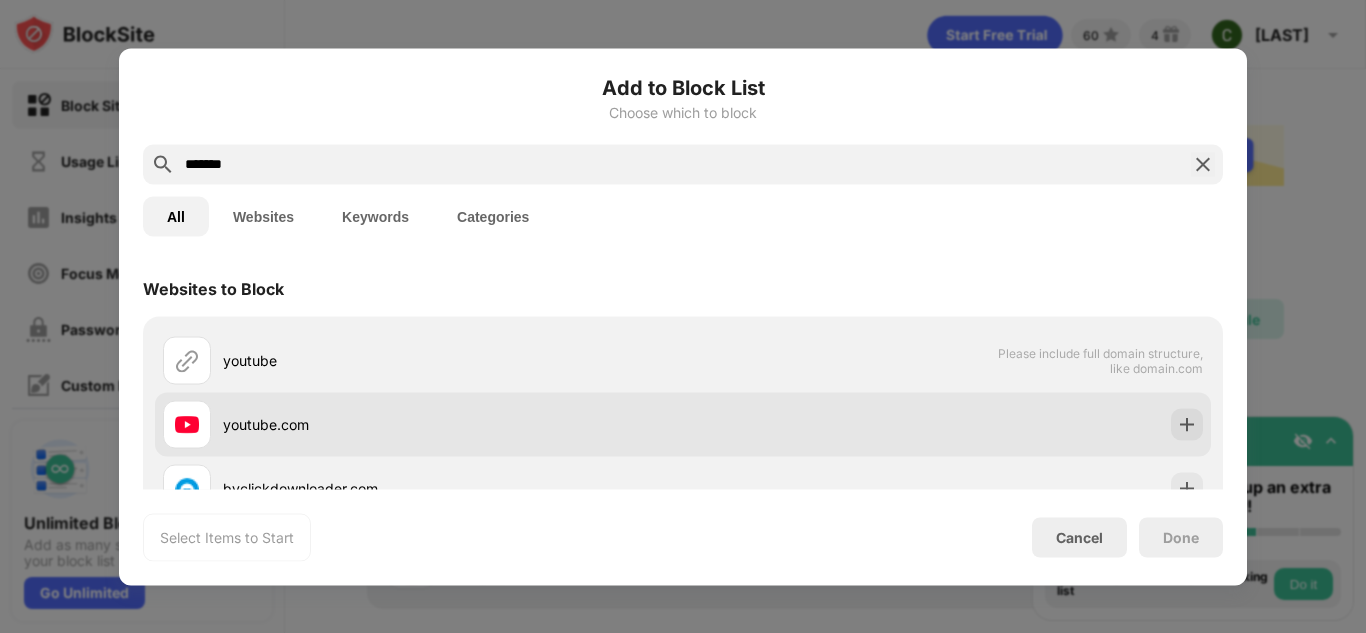 type on "*******" 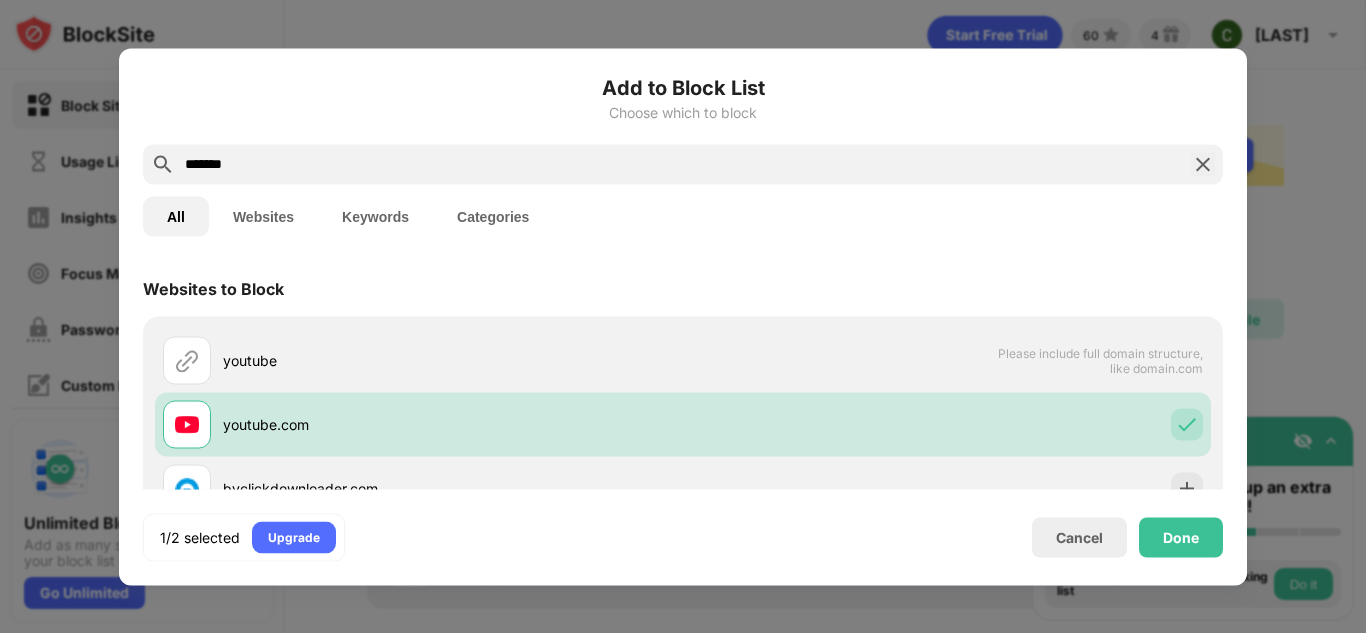 click on "*******" at bounding box center [683, 164] 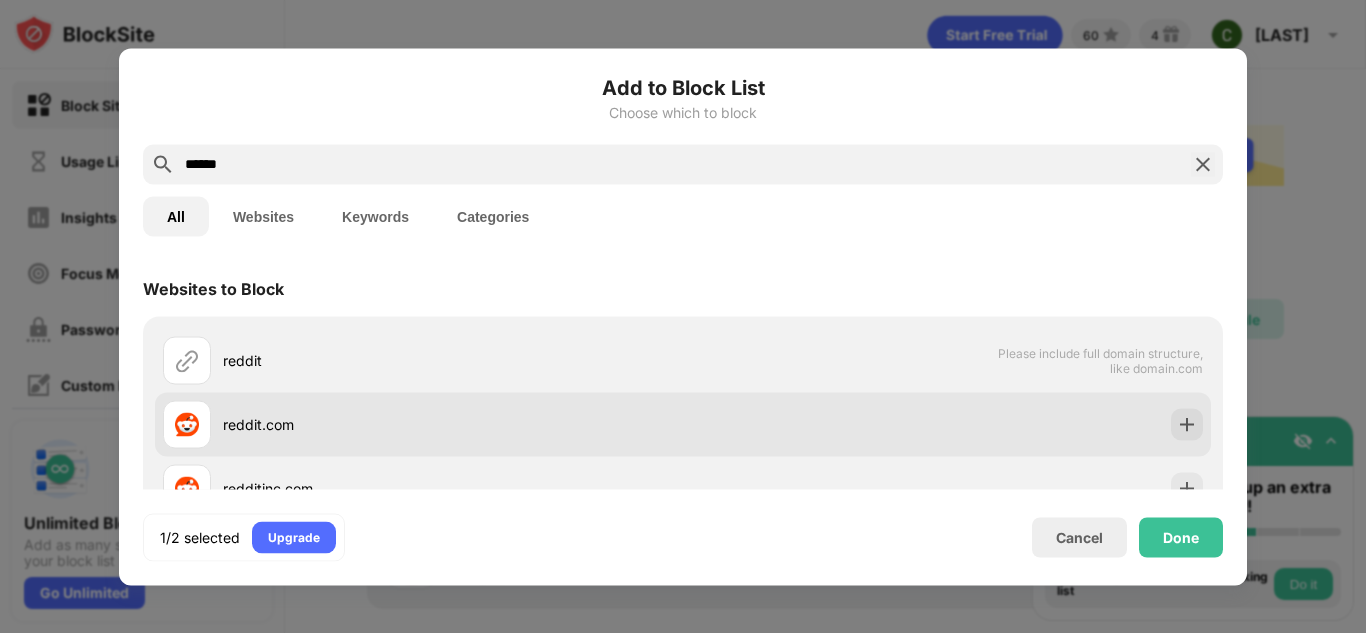 type on "******" 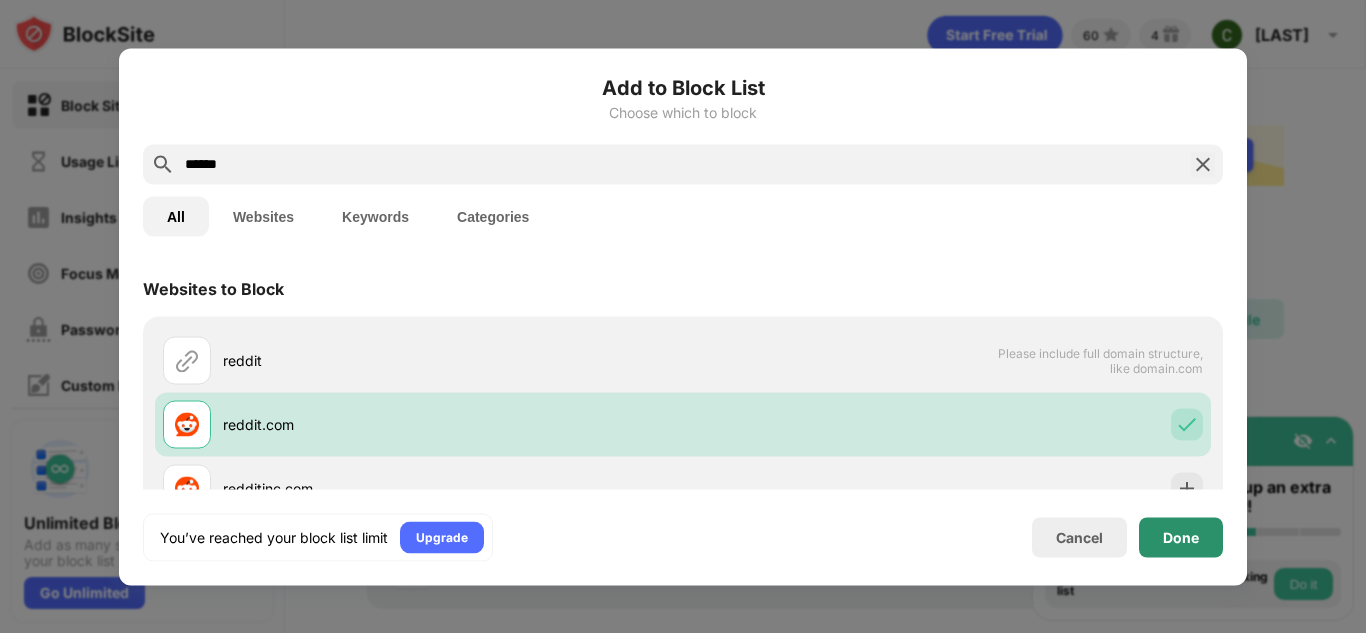 click on "Done" at bounding box center [1181, 537] 